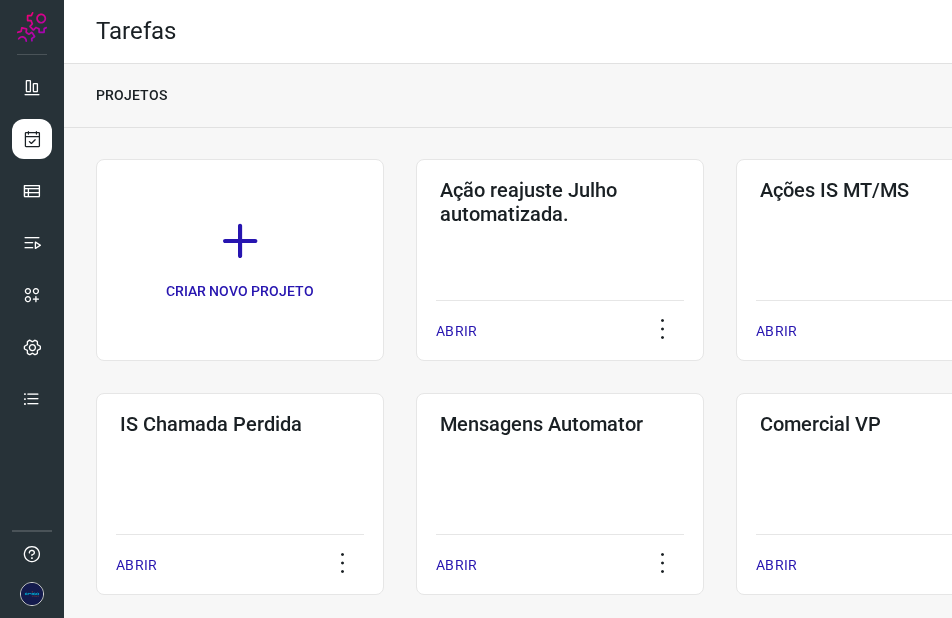scroll, scrollTop: 0, scrollLeft: 0, axis: both 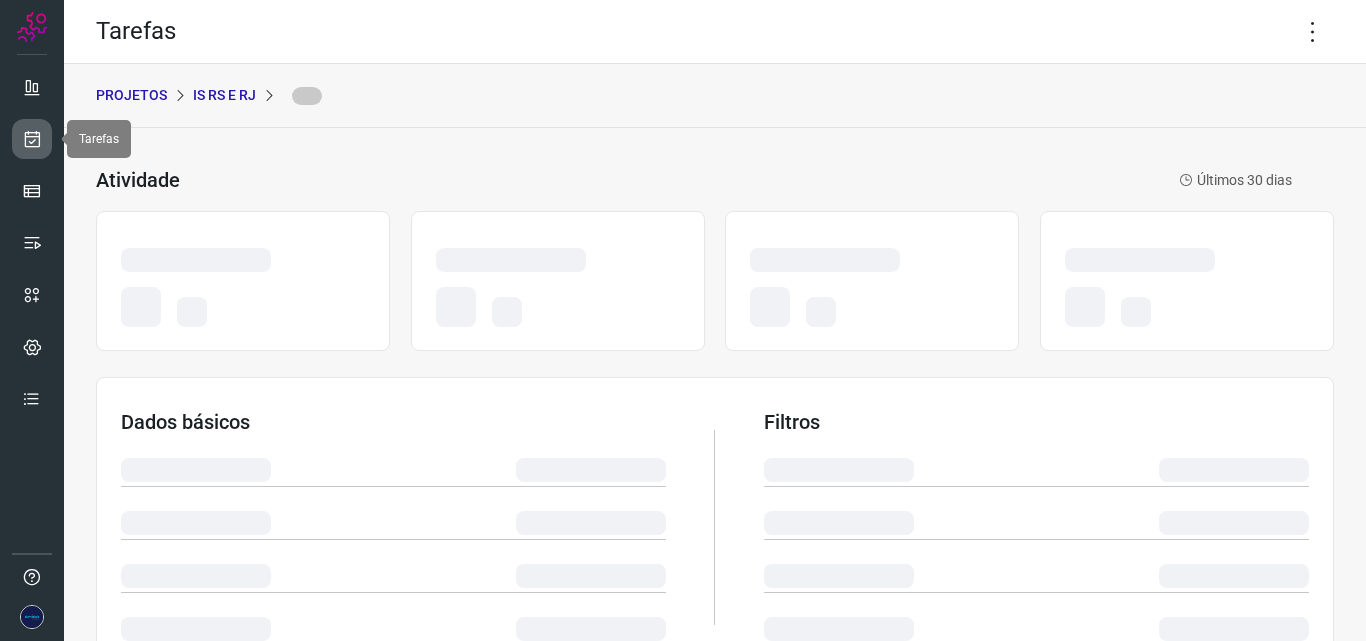 click at bounding box center (32, 139) 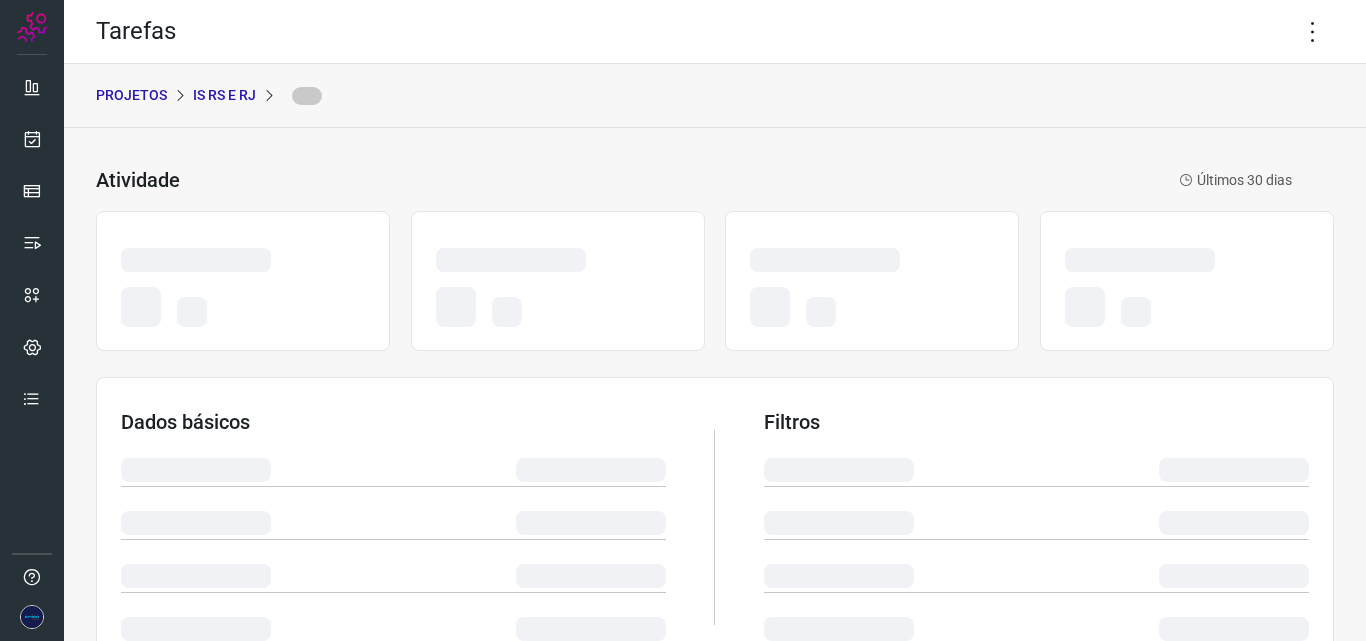 scroll, scrollTop: 0, scrollLeft: 0, axis: both 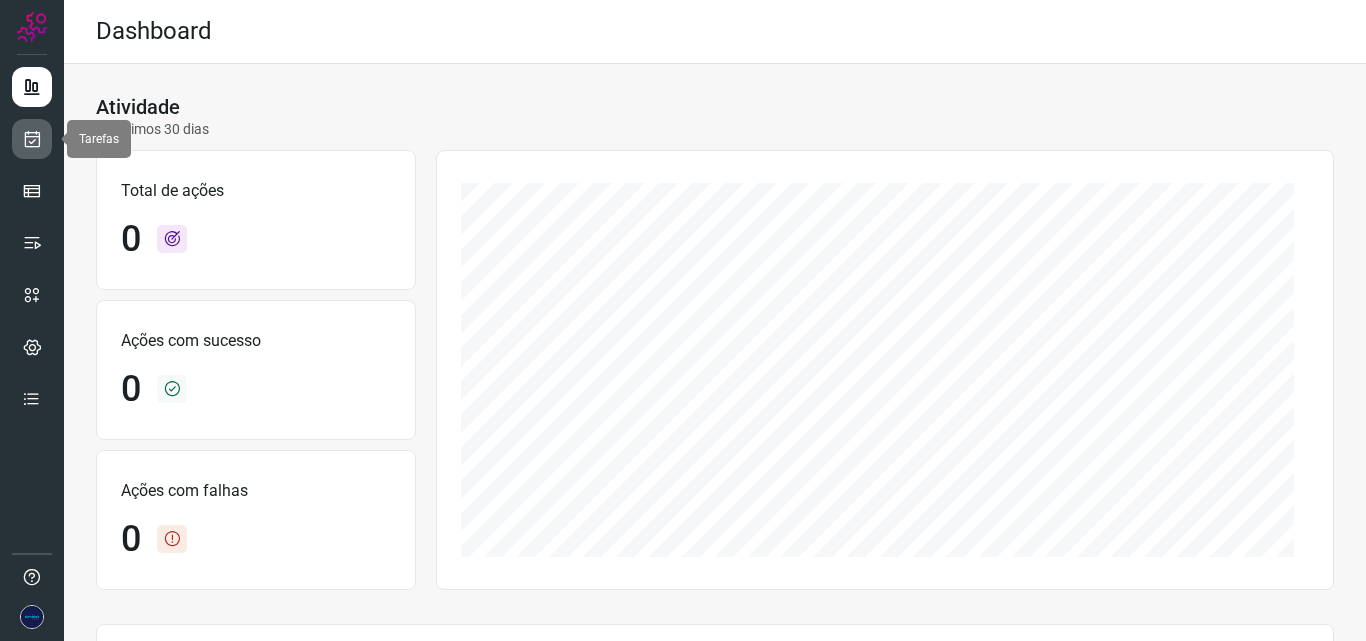 click at bounding box center (32, 139) 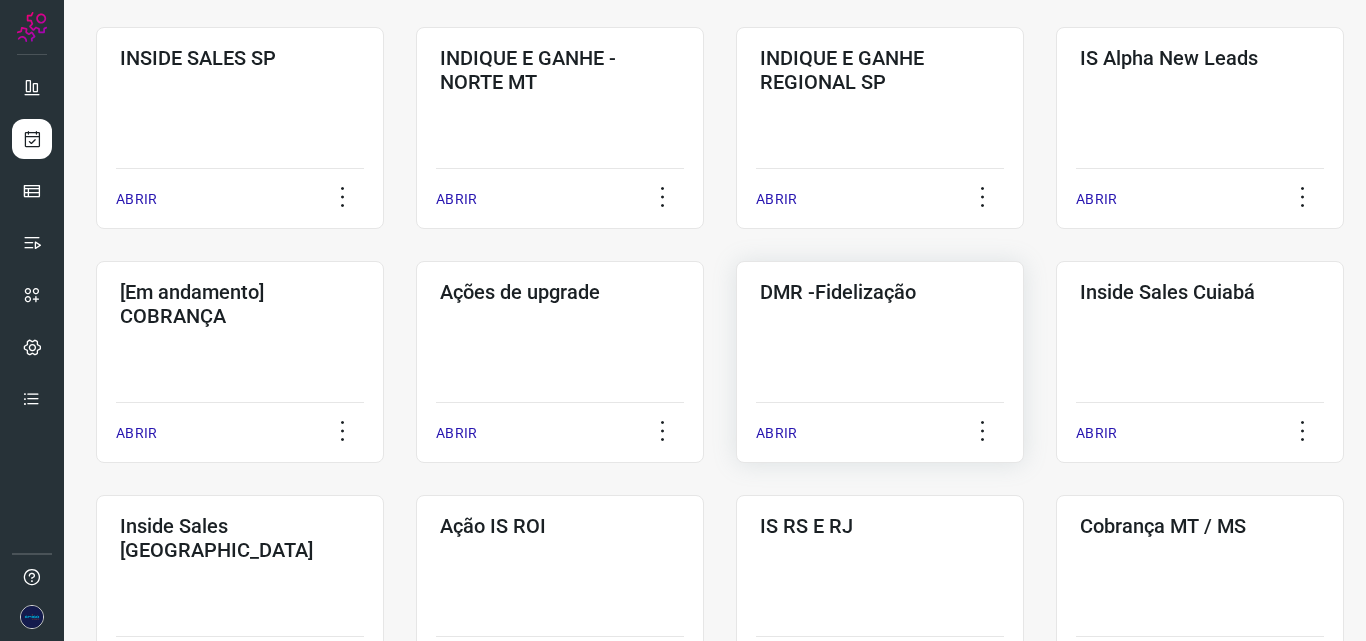 scroll, scrollTop: 700, scrollLeft: 0, axis: vertical 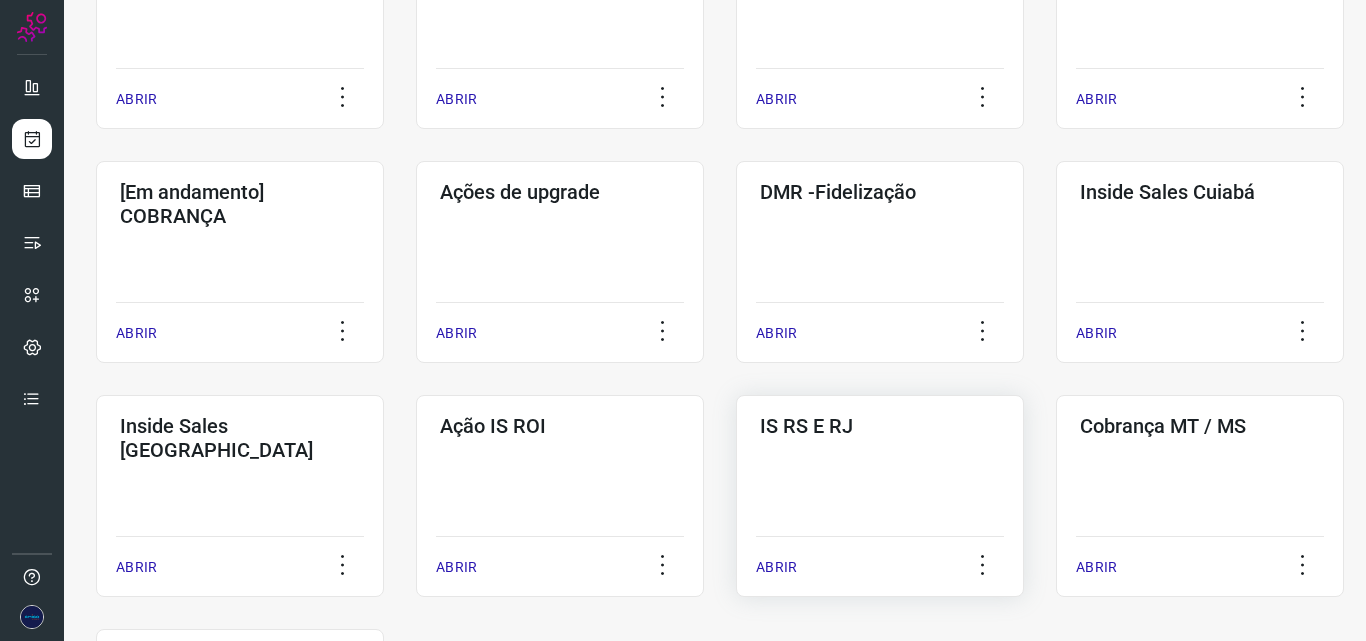 click on "IS RS E RJ" at bounding box center [880, 426] 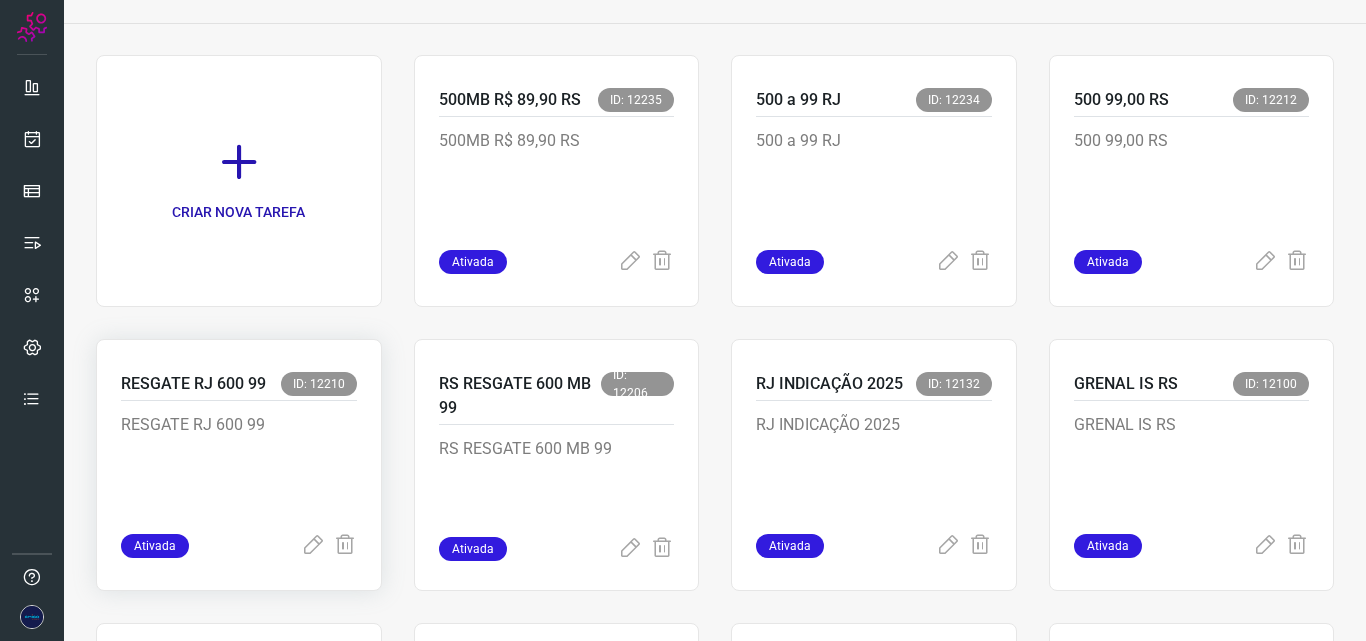 scroll, scrollTop: 204, scrollLeft: 0, axis: vertical 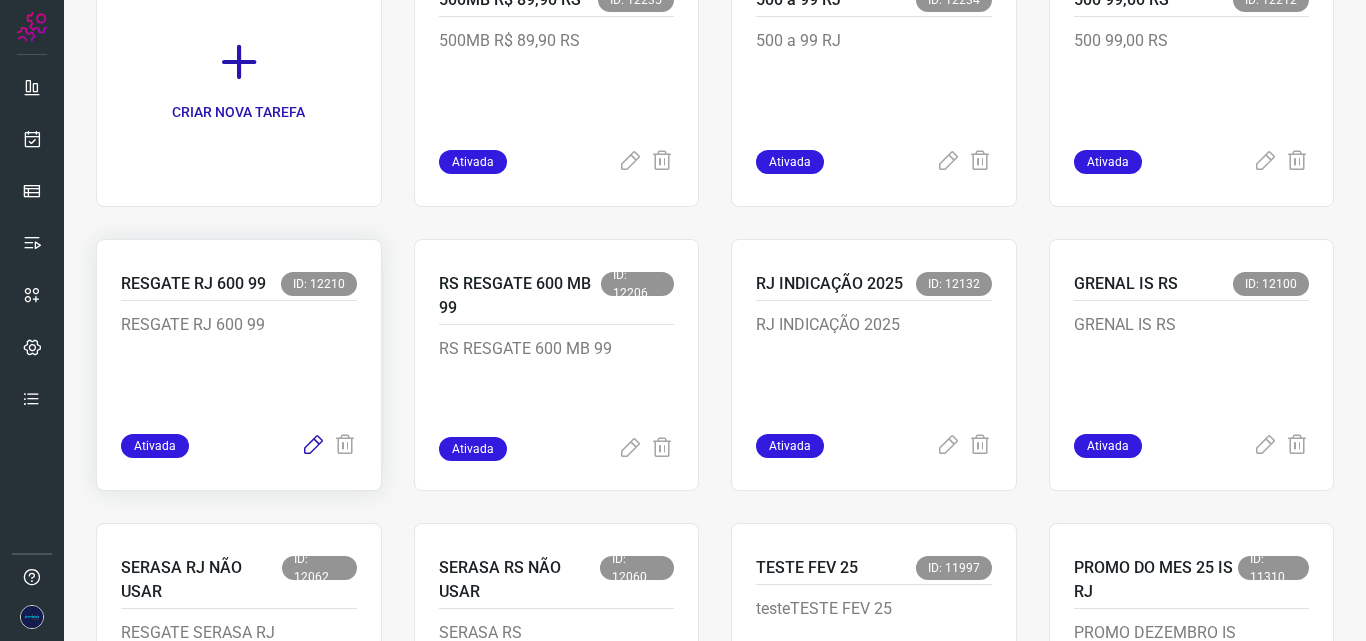click at bounding box center [313, 446] 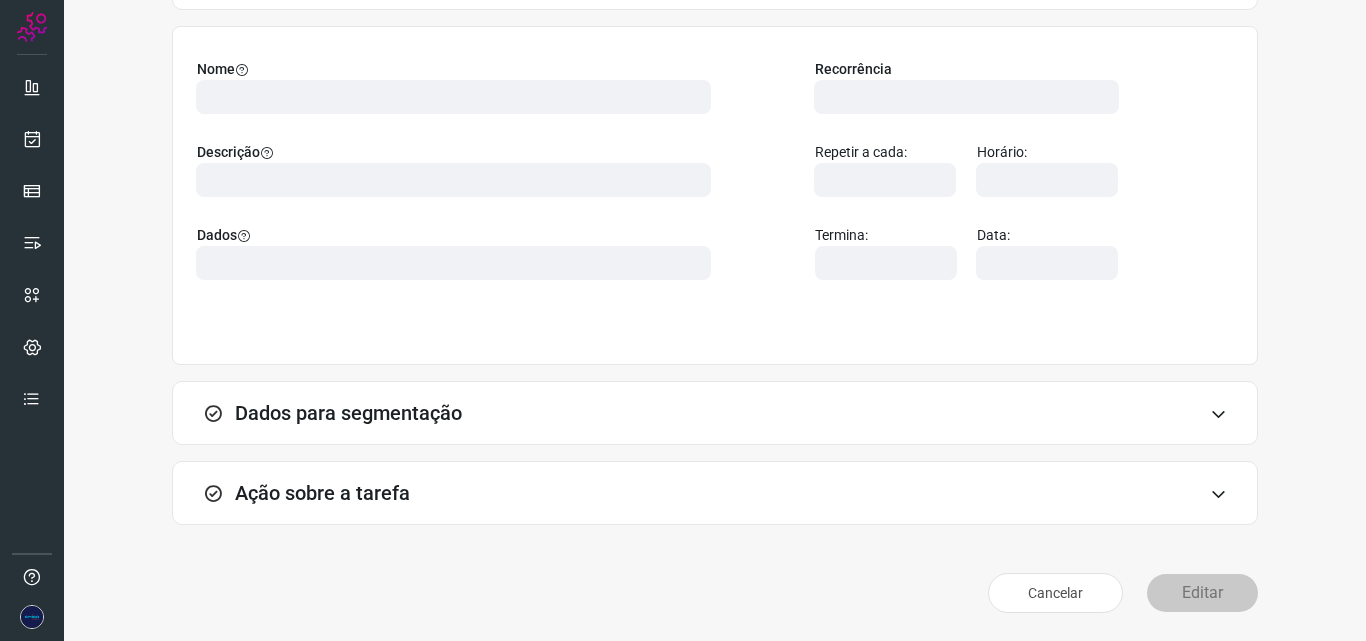 scroll, scrollTop: 140, scrollLeft: 0, axis: vertical 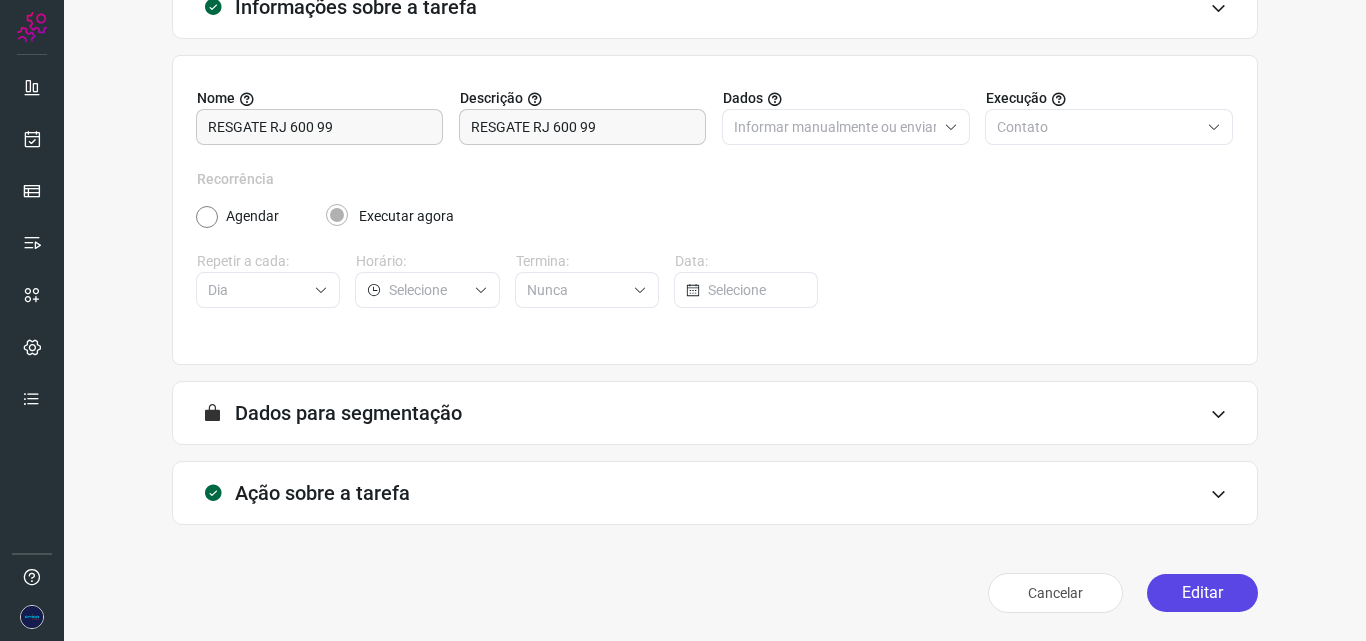 click on "Editar" at bounding box center [1202, 593] 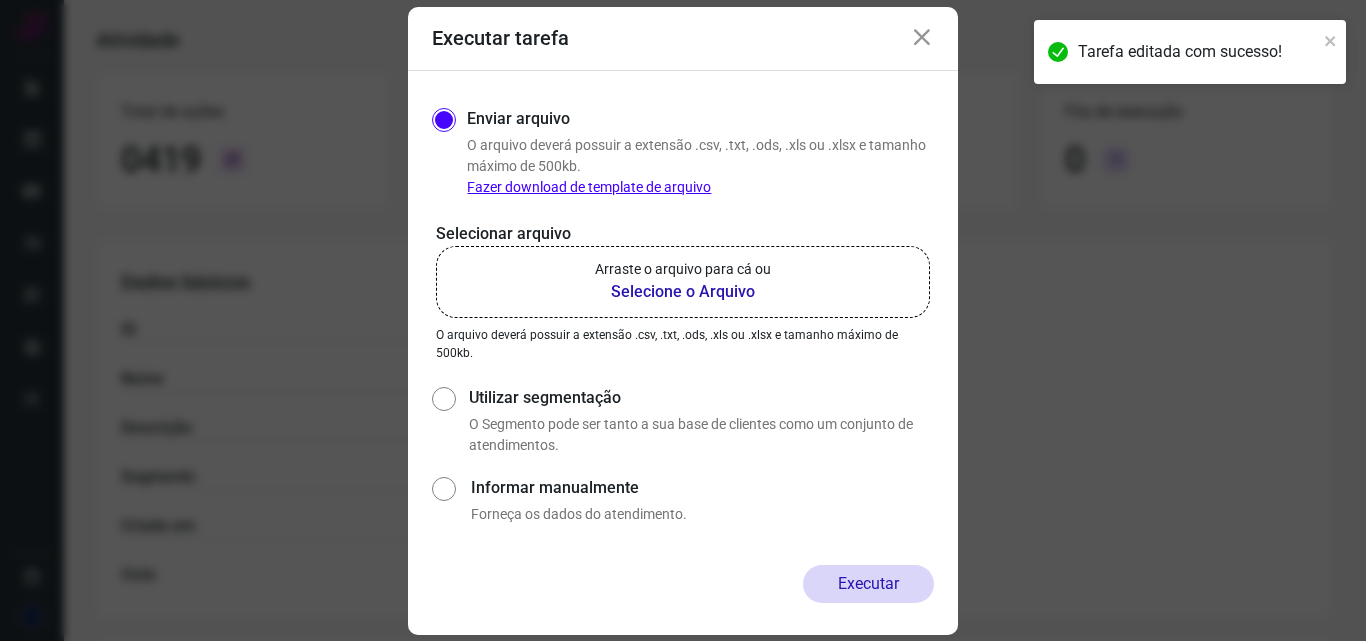 click on "Arraste o arquivo para cá ou" at bounding box center [683, 269] 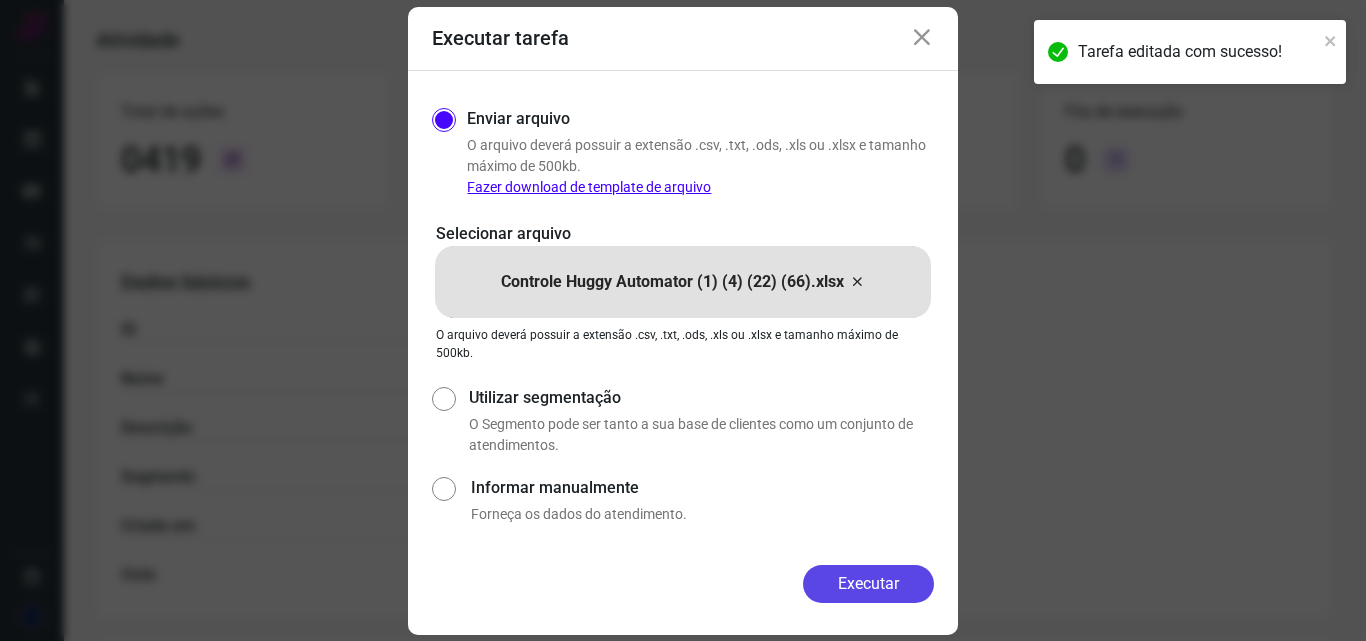 click on "Executar" at bounding box center (868, 584) 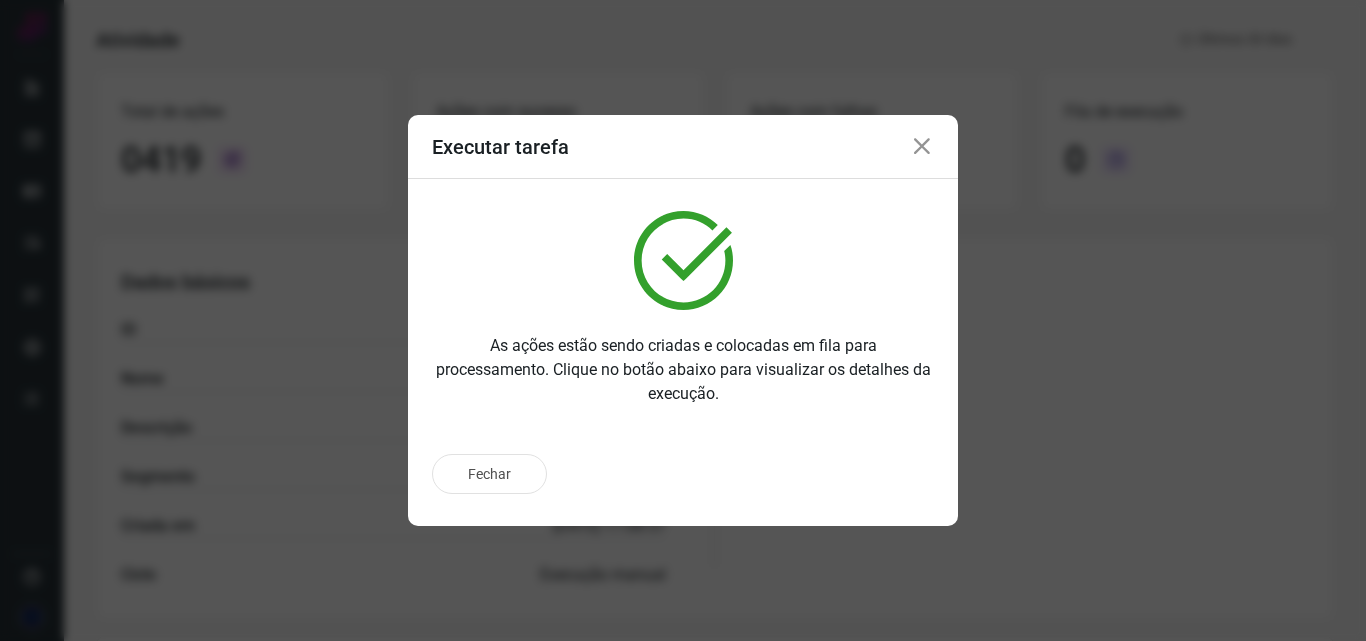 click at bounding box center (922, 147) 